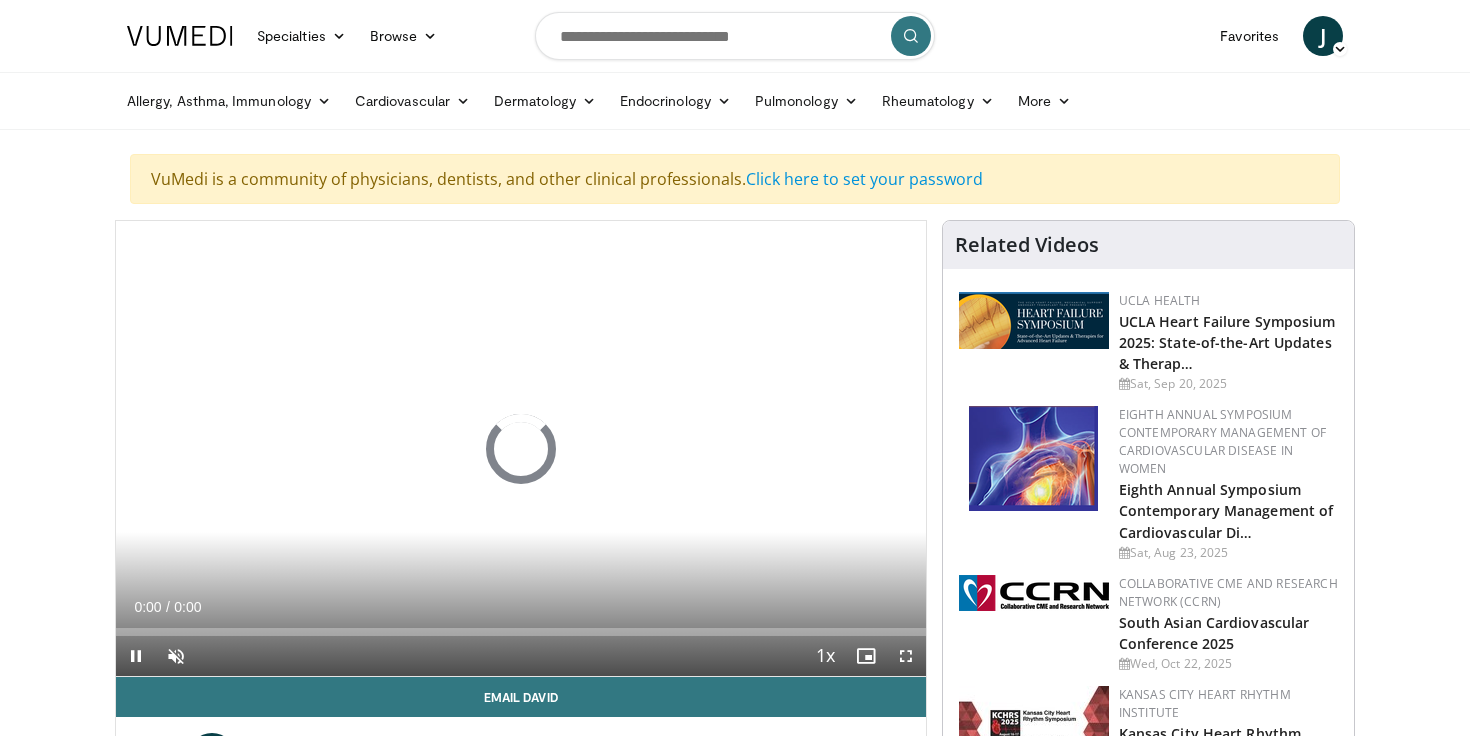 scroll, scrollTop: 0, scrollLeft: 0, axis: both 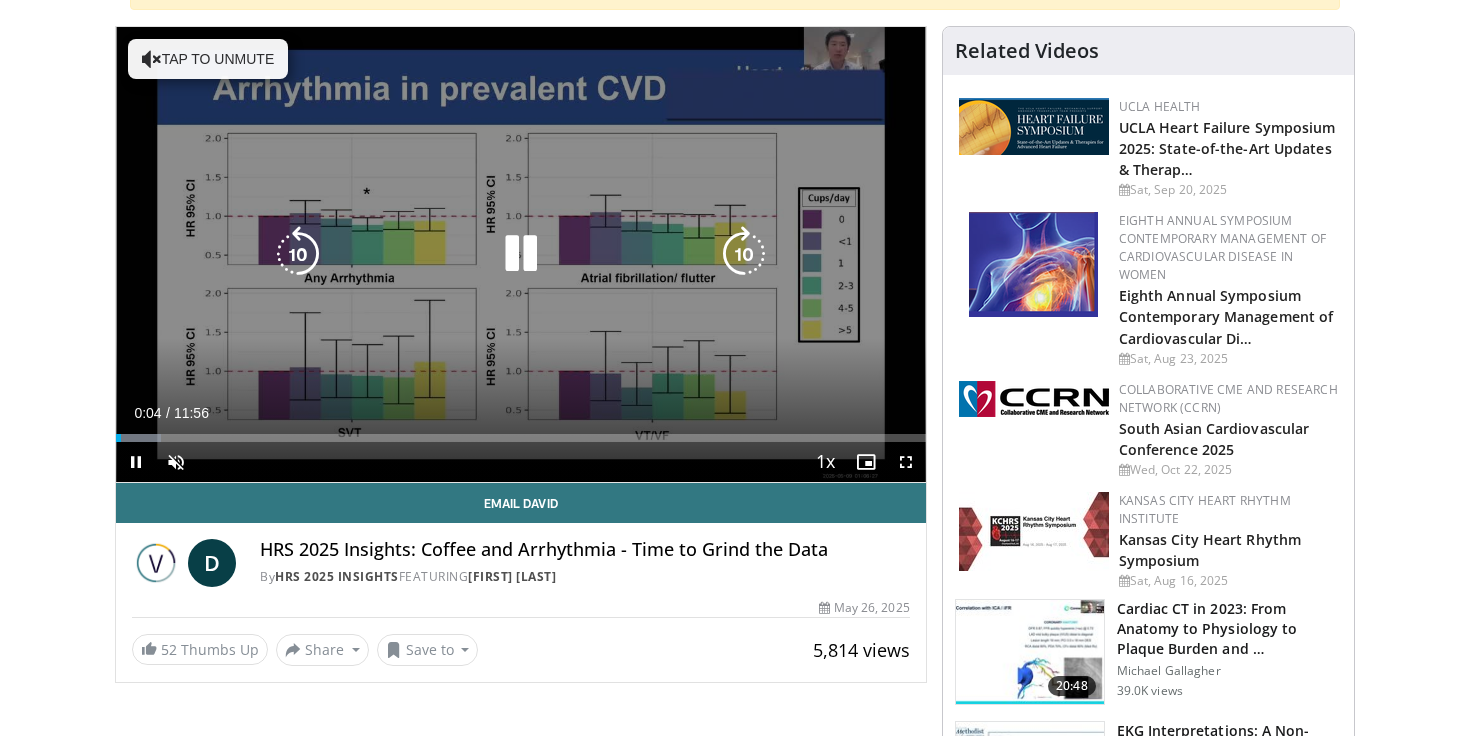 click at bounding box center [744, 254] 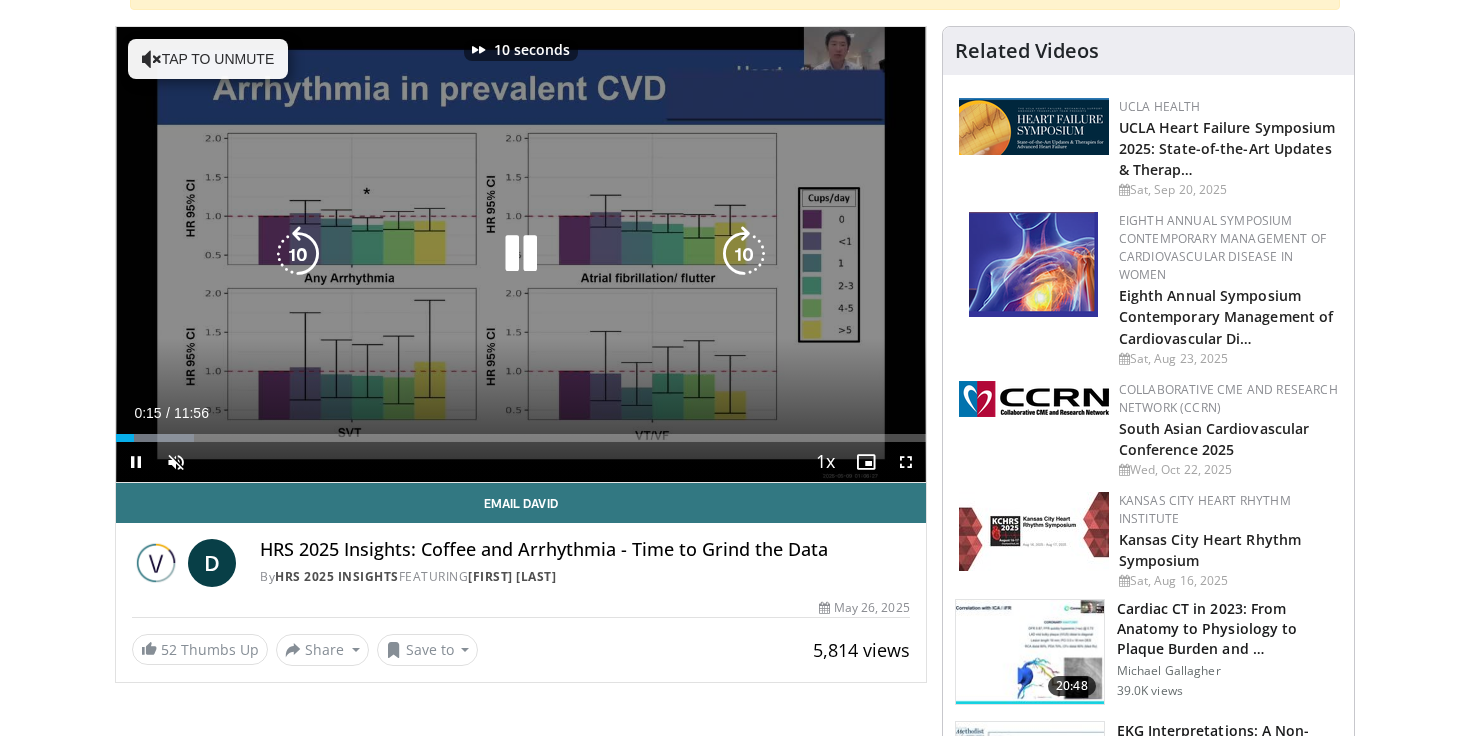 click at bounding box center (744, 254) 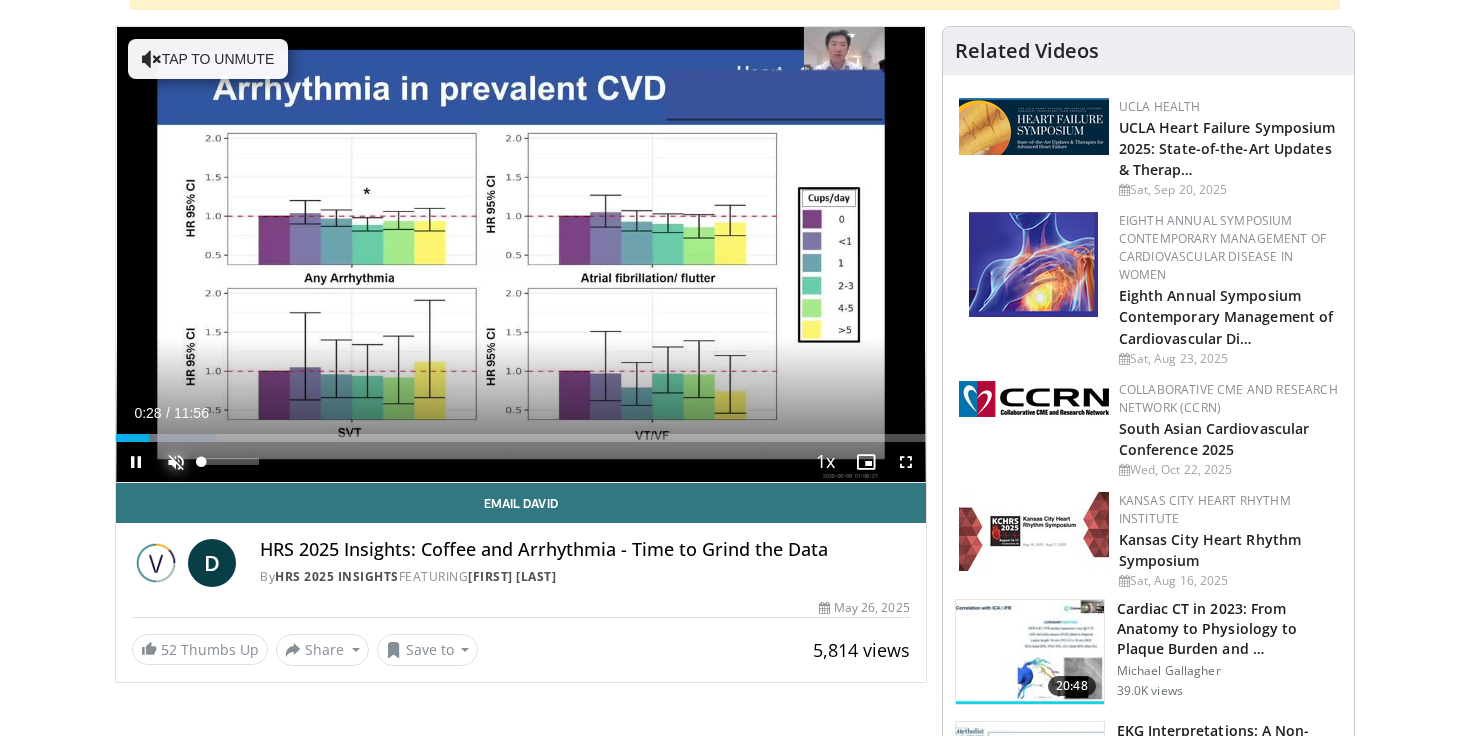 click at bounding box center [176, 462] 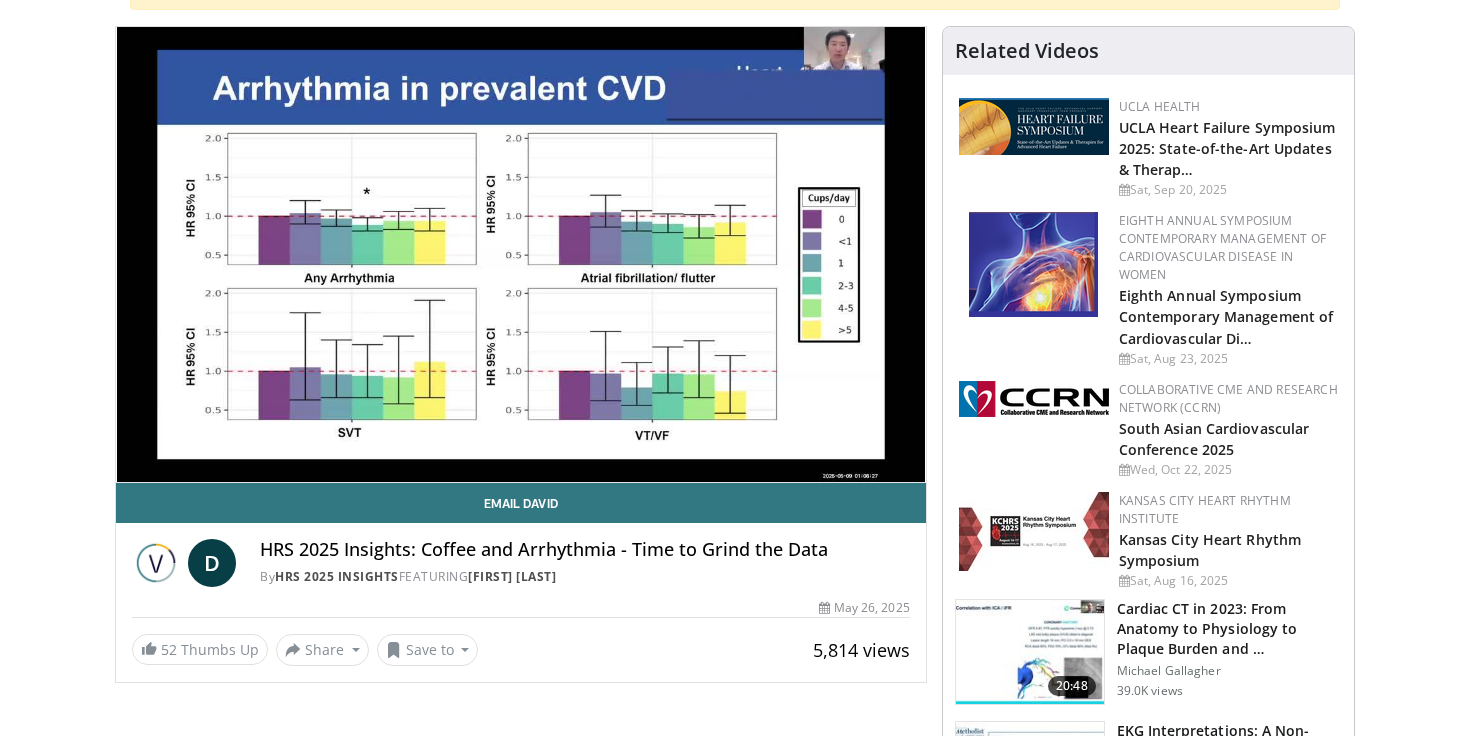 type 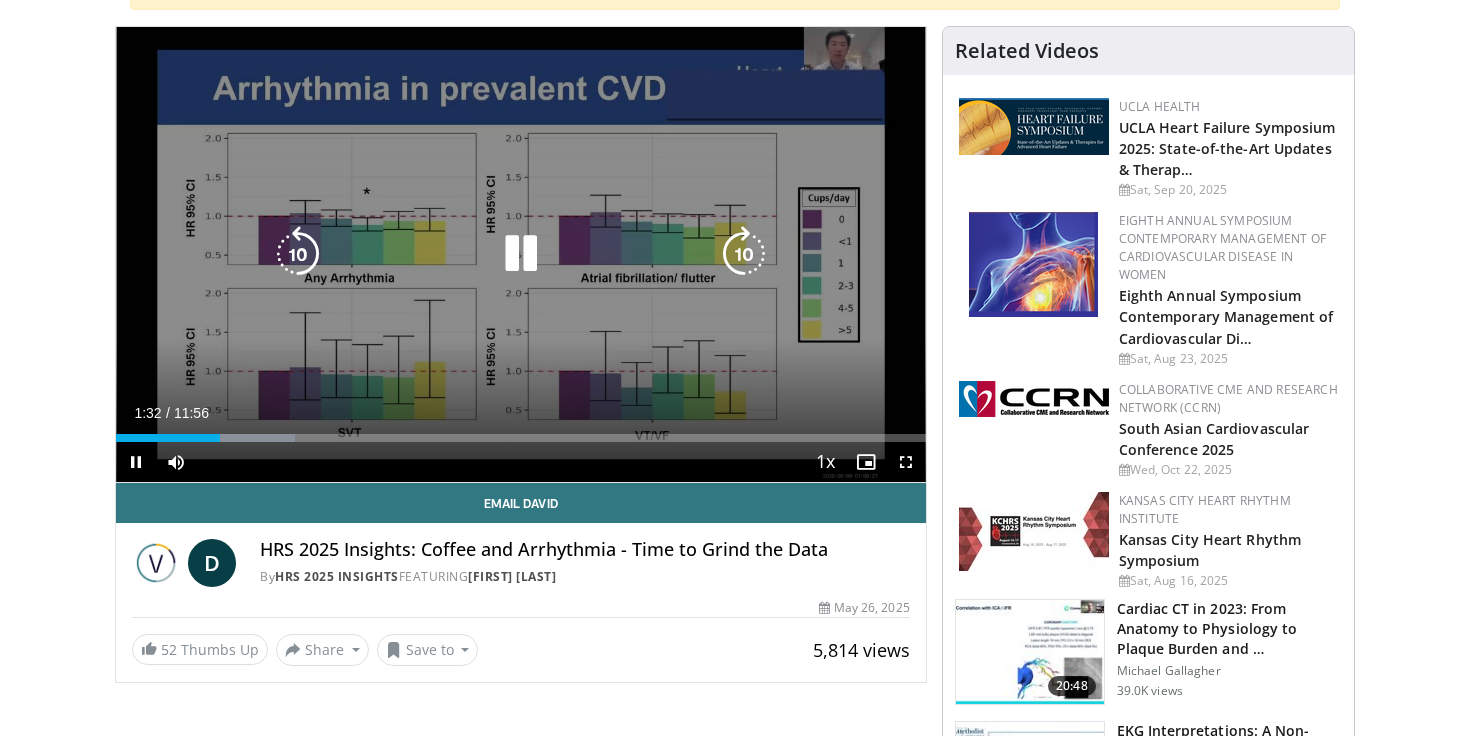 click at bounding box center [298, 254] 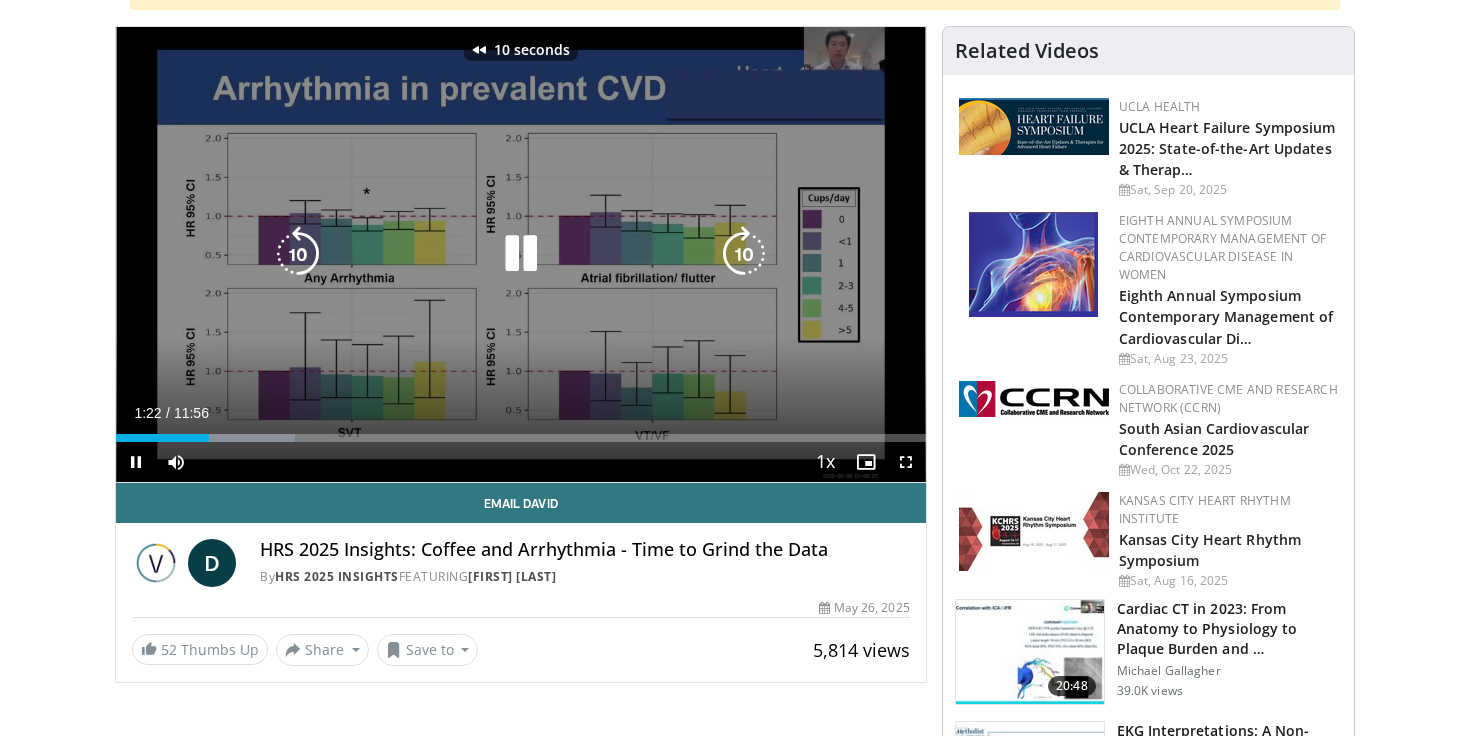 click at bounding box center (298, 254) 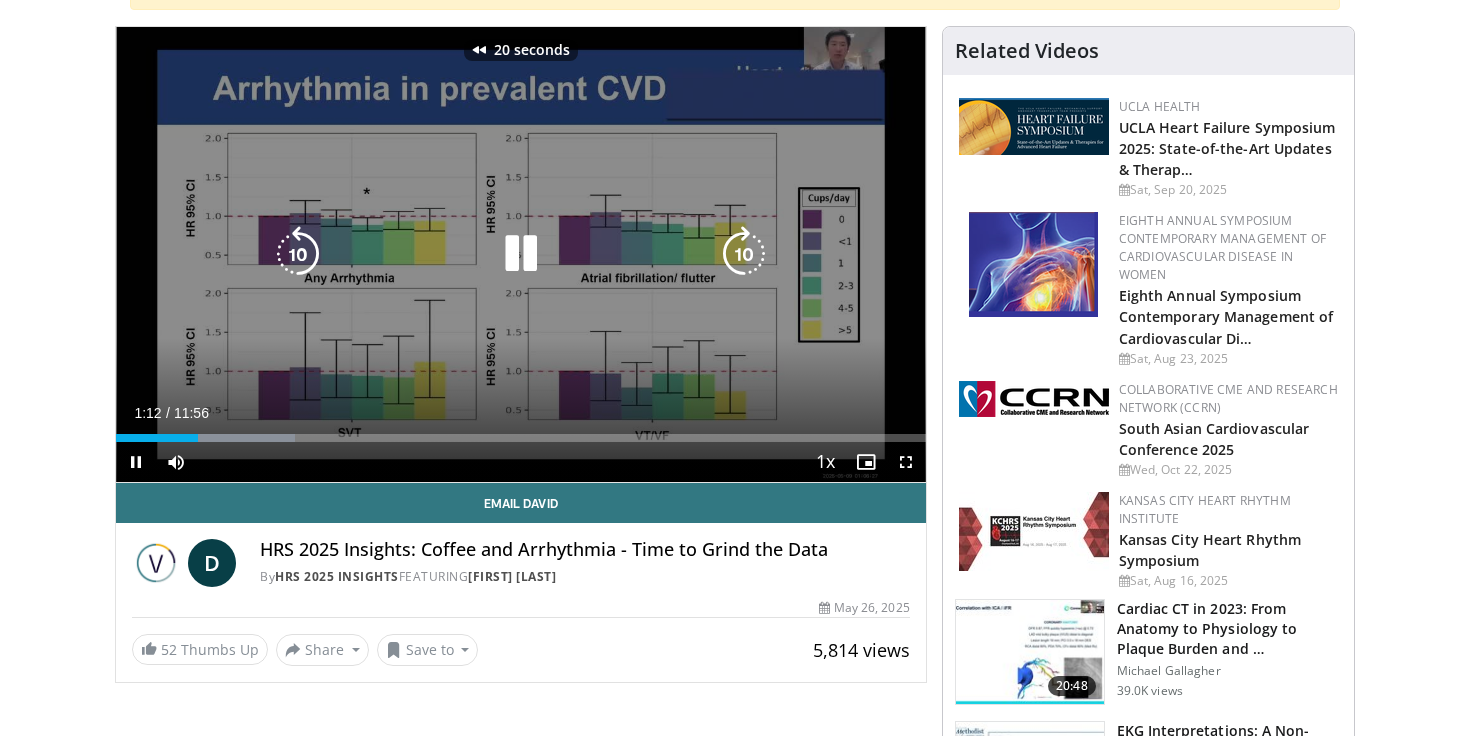 click at bounding box center [298, 254] 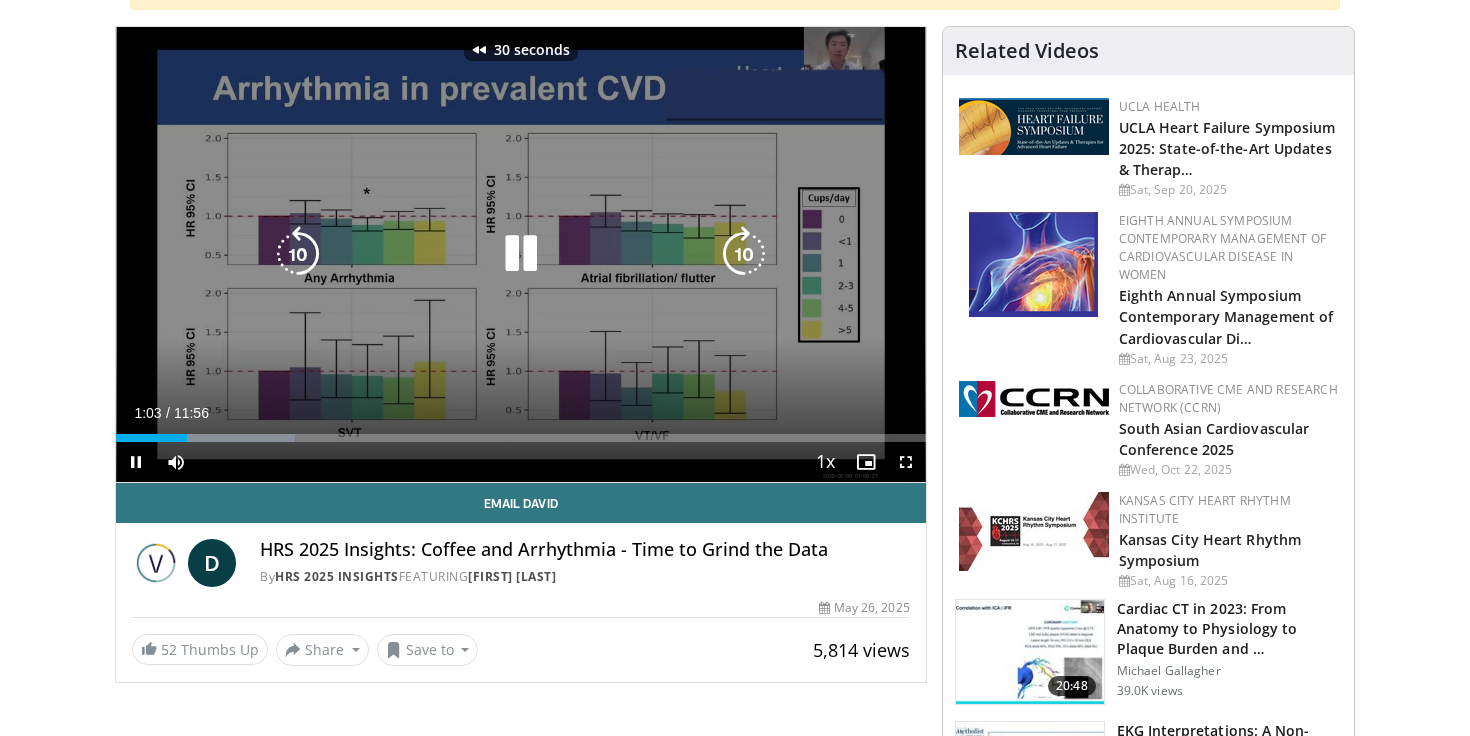 click at bounding box center (298, 254) 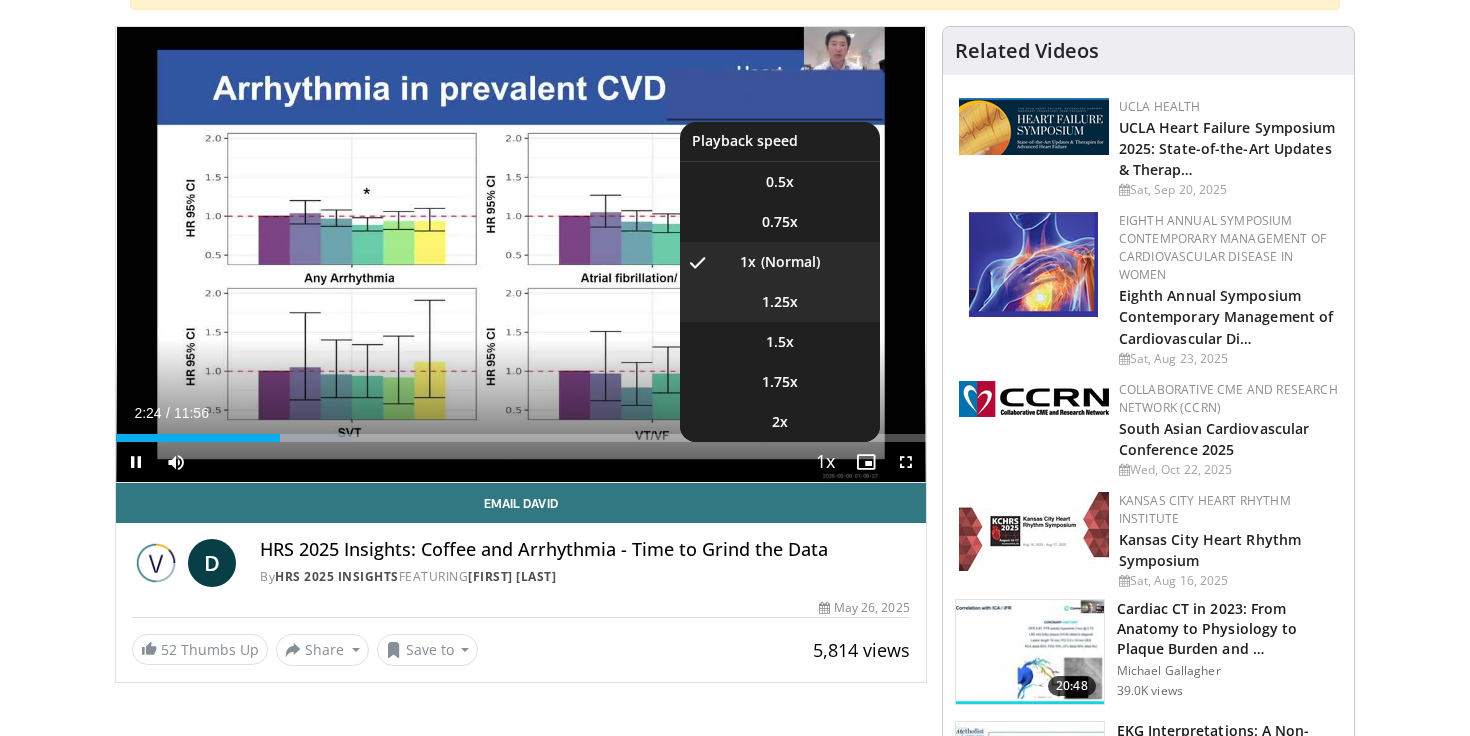 click on "1.25x" at bounding box center (780, 302) 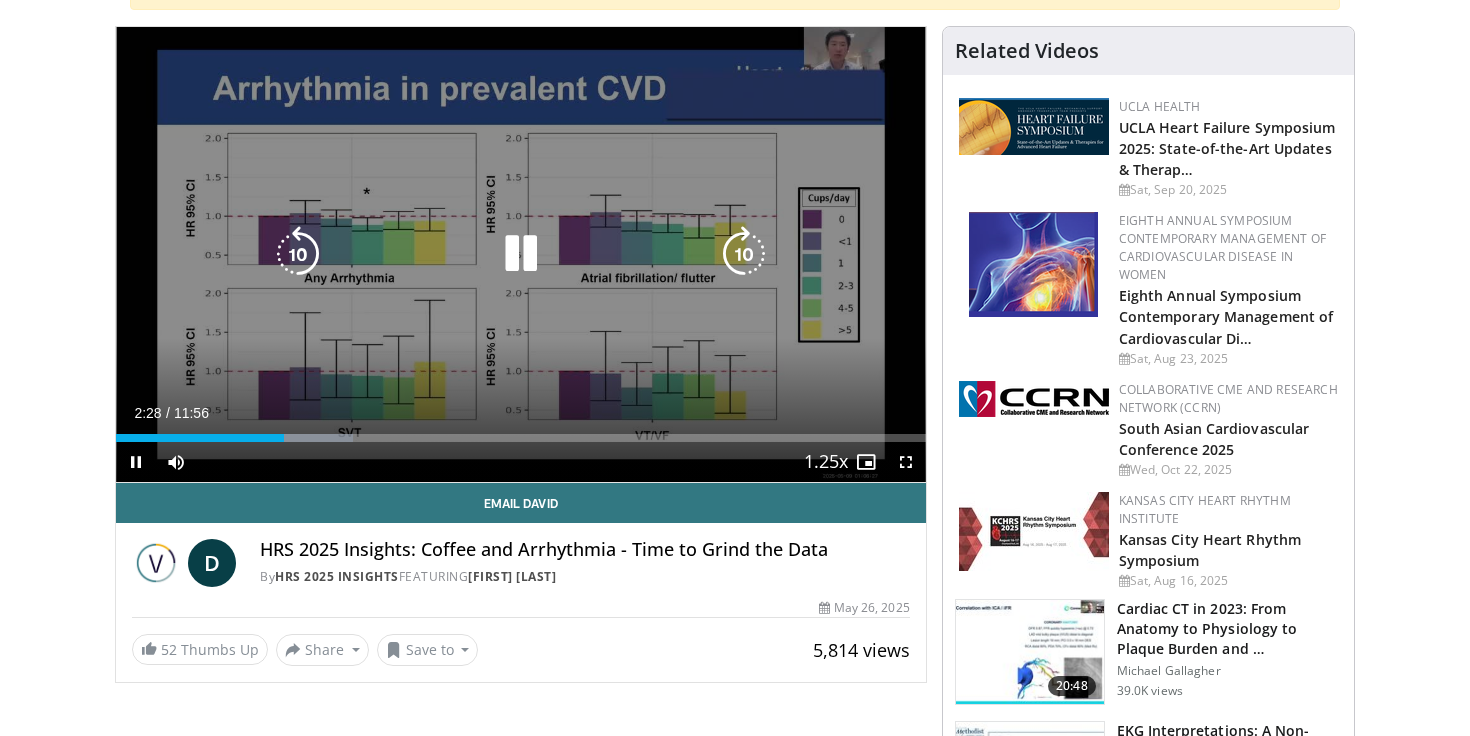 click at bounding box center (744, 254) 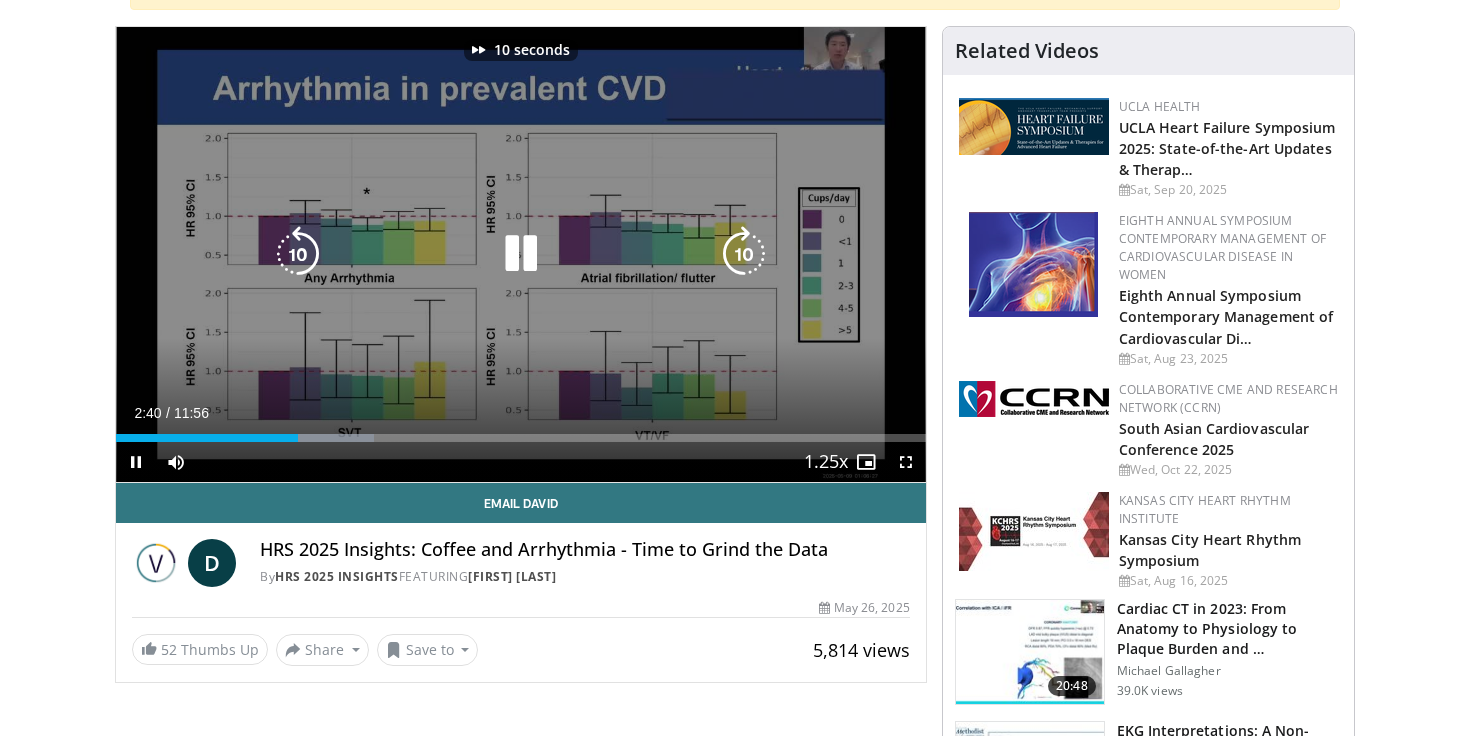type 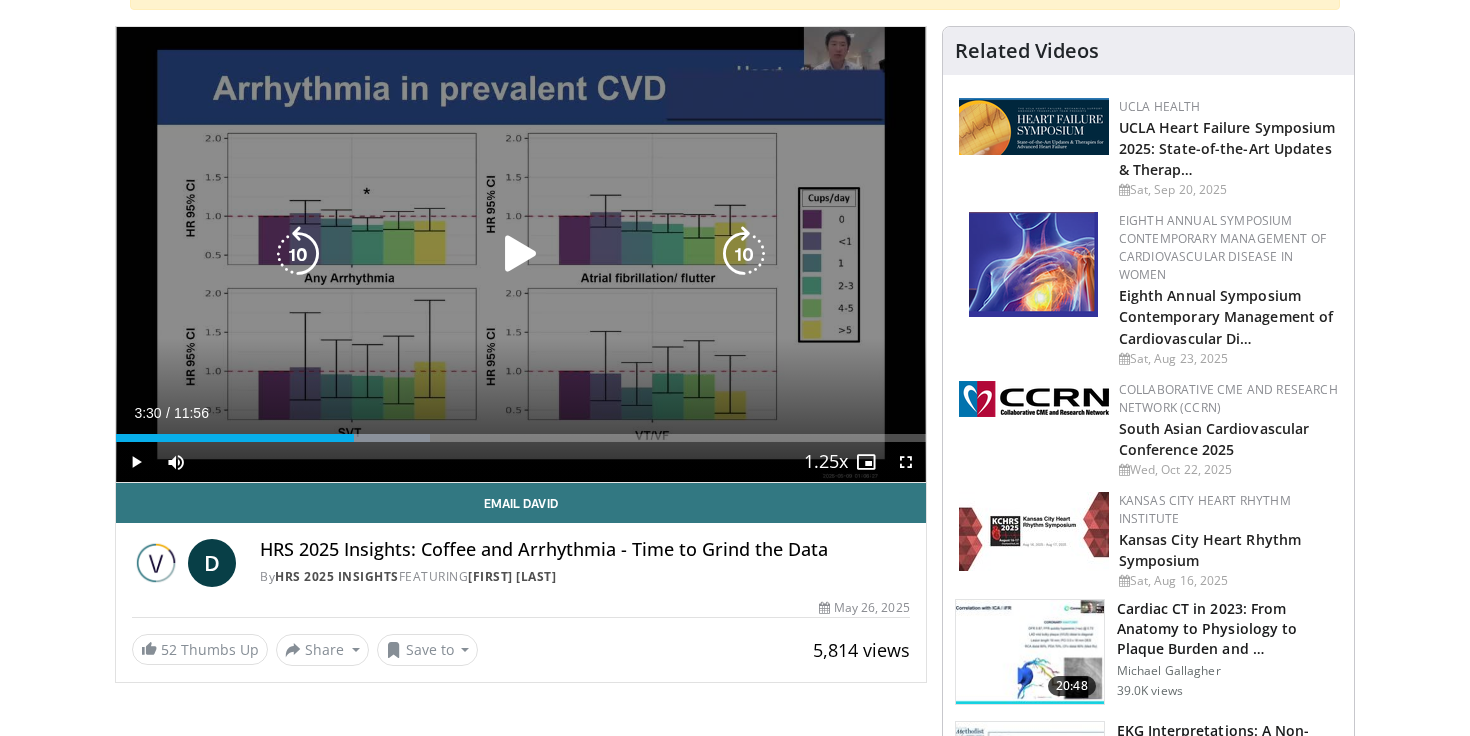 click on "10 seconds
Tap to unmute" at bounding box center (521, 254) 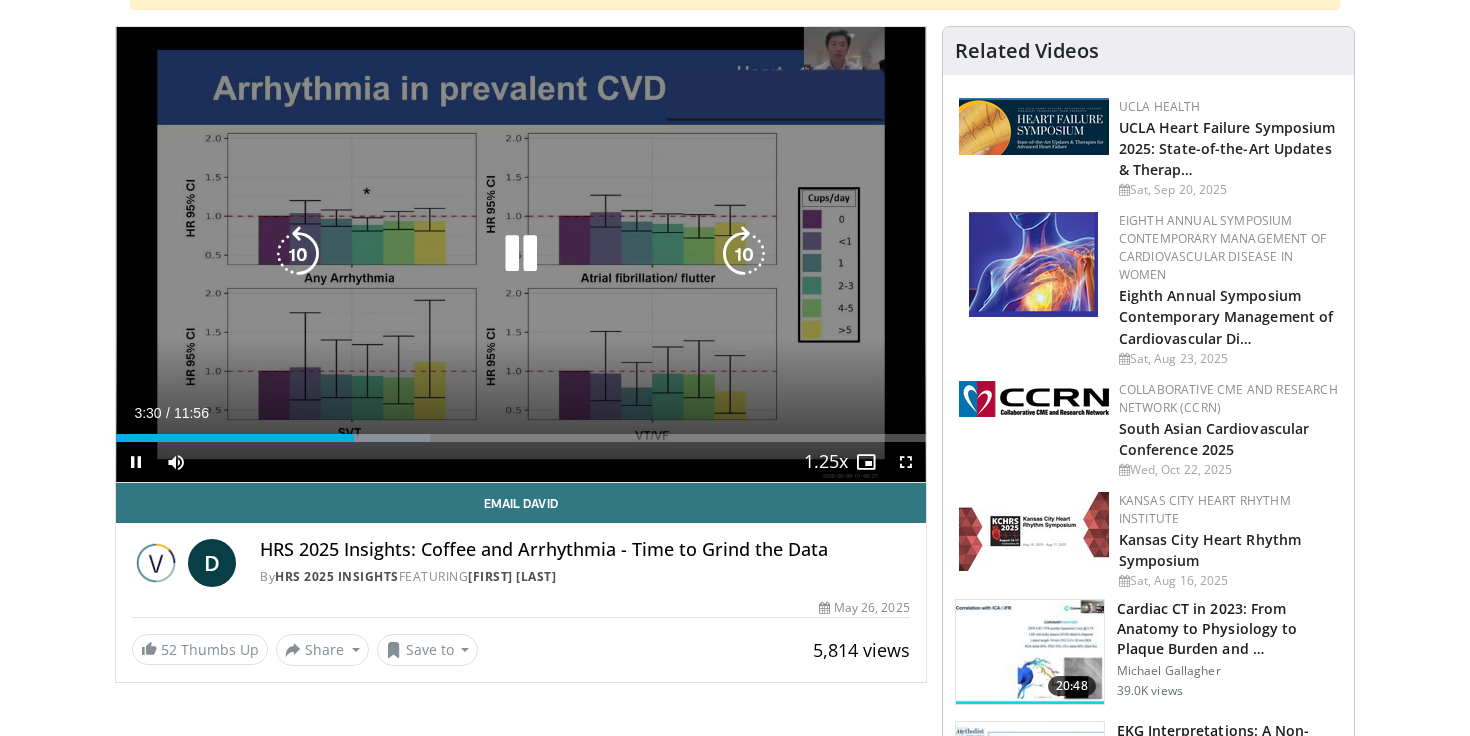 click at bounding box center (521, 254) 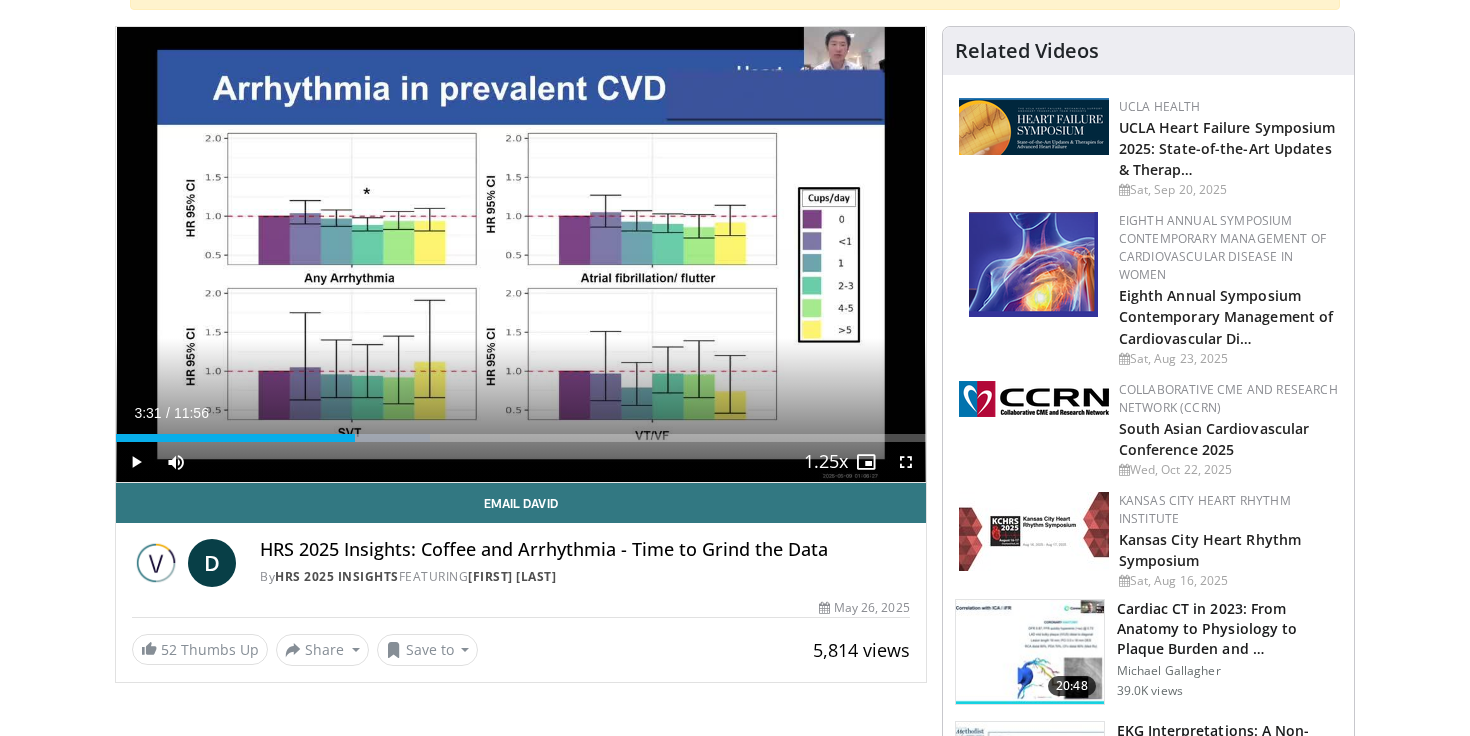 type 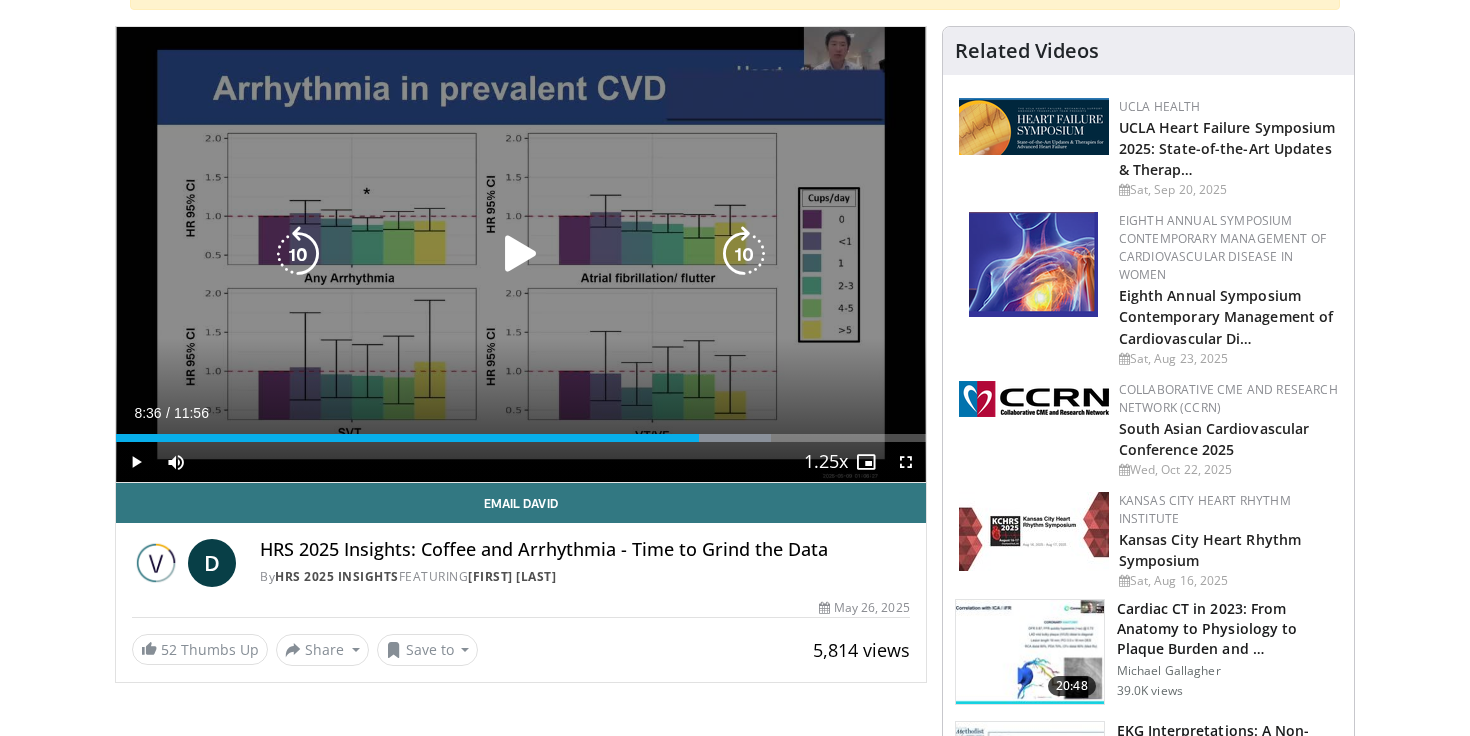 click at bounding box center [521, 254] 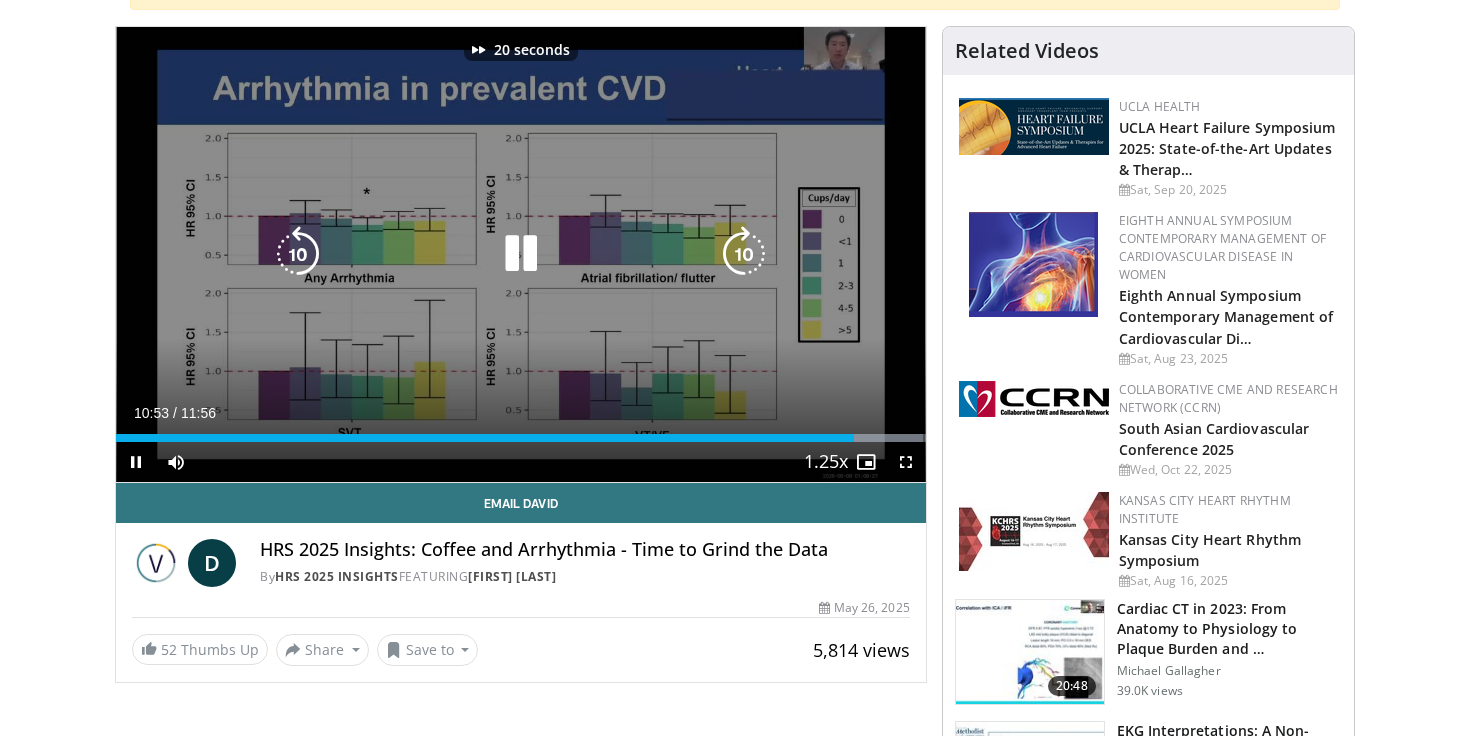 click at bounding box center (521, 254) 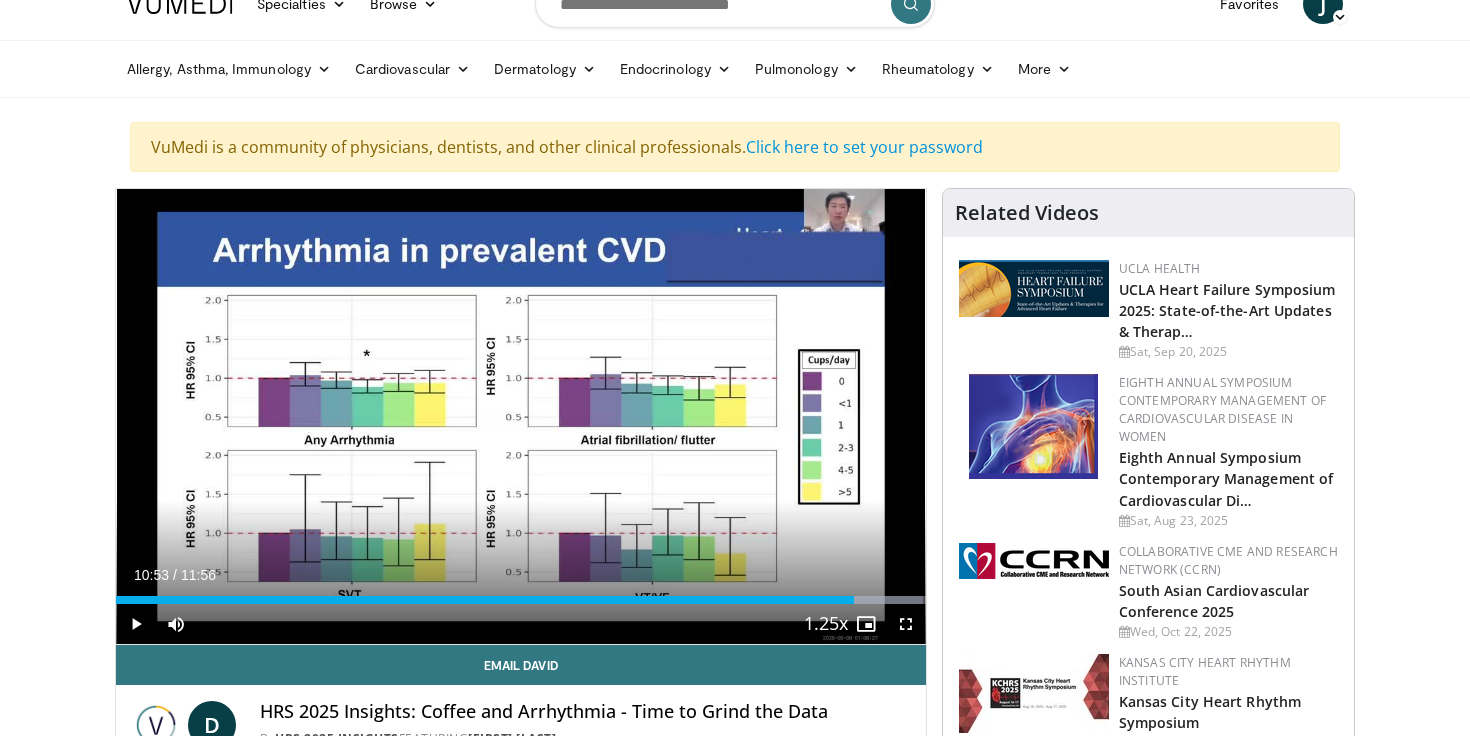 scroll, scrollTop: 0, scrollLeft: 0, axis: both 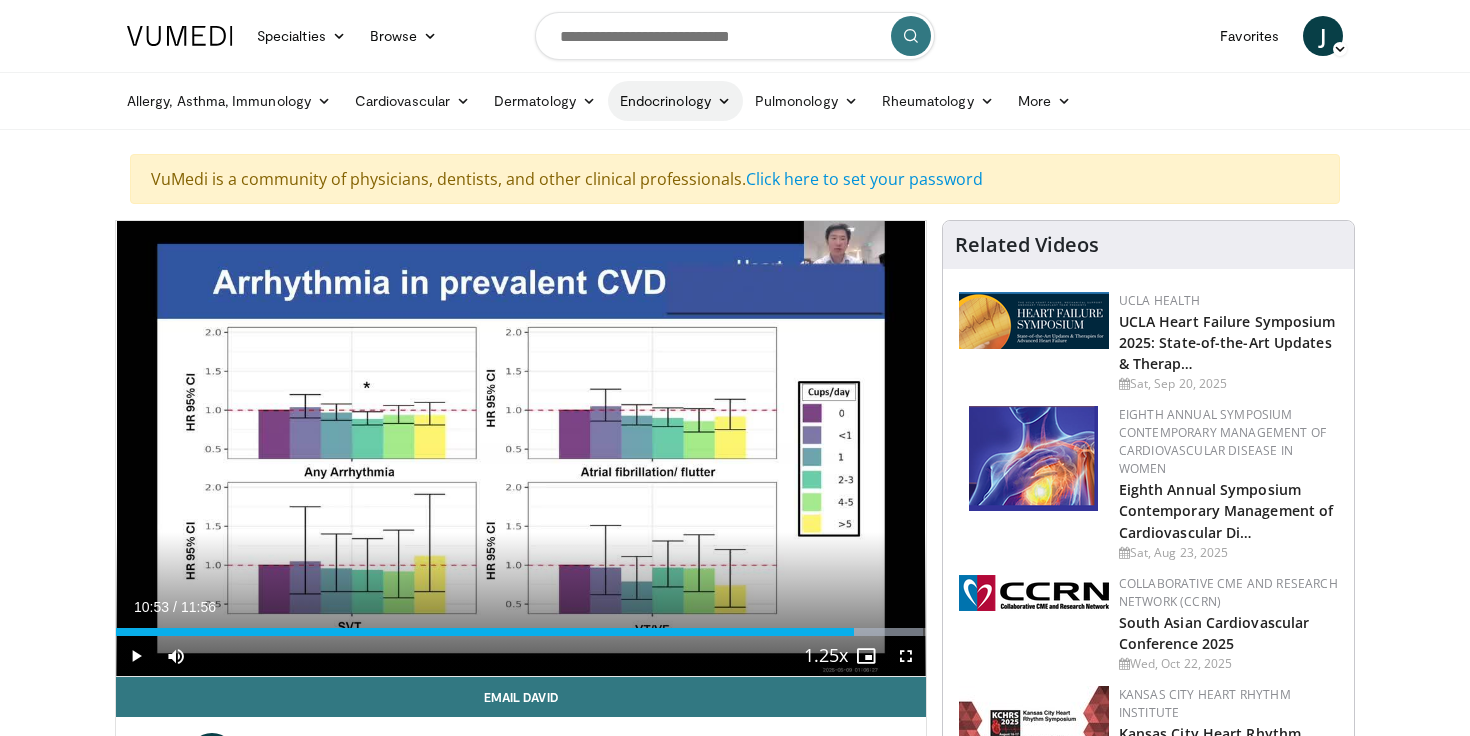 click on "Endocrinology" at bounding box center [675, 101] 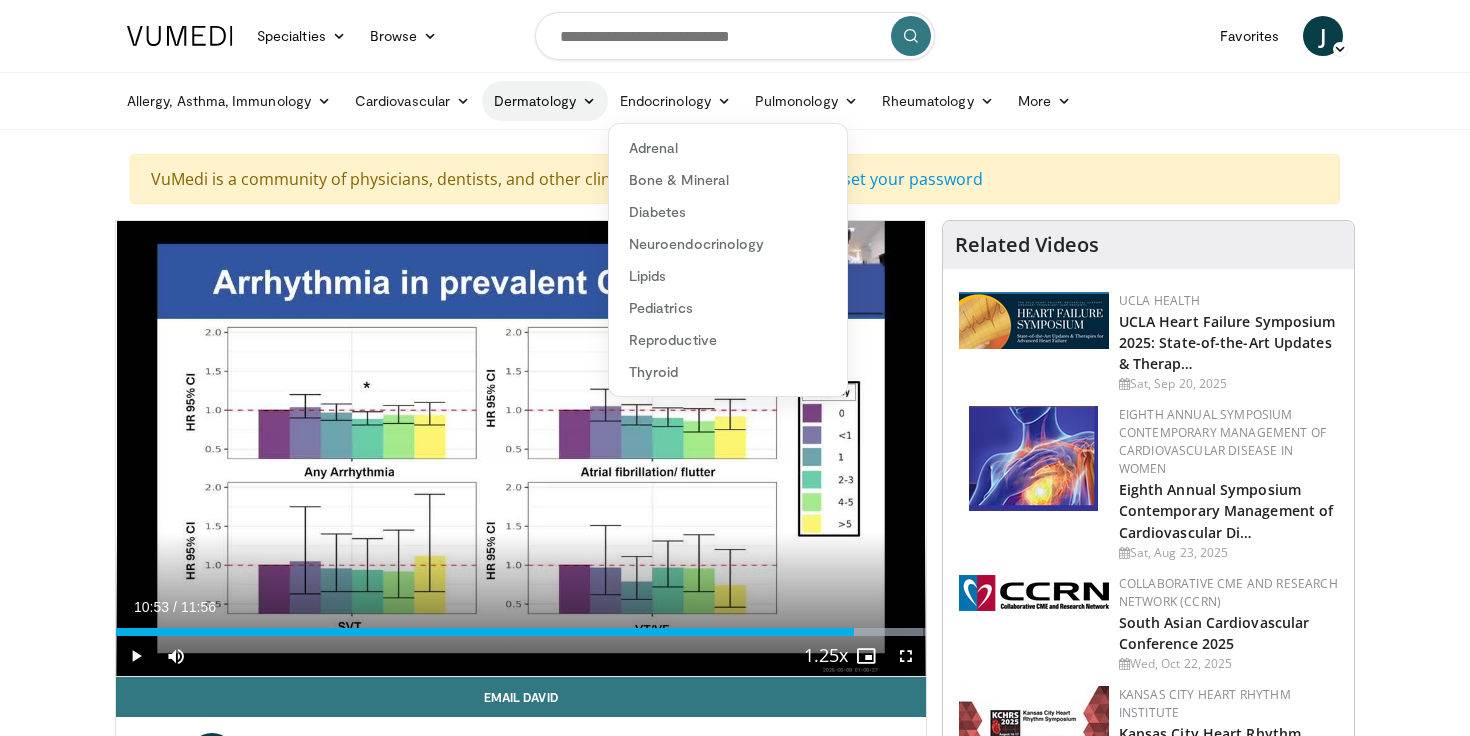click on "Dermatology" at bounding box center (545, 101) 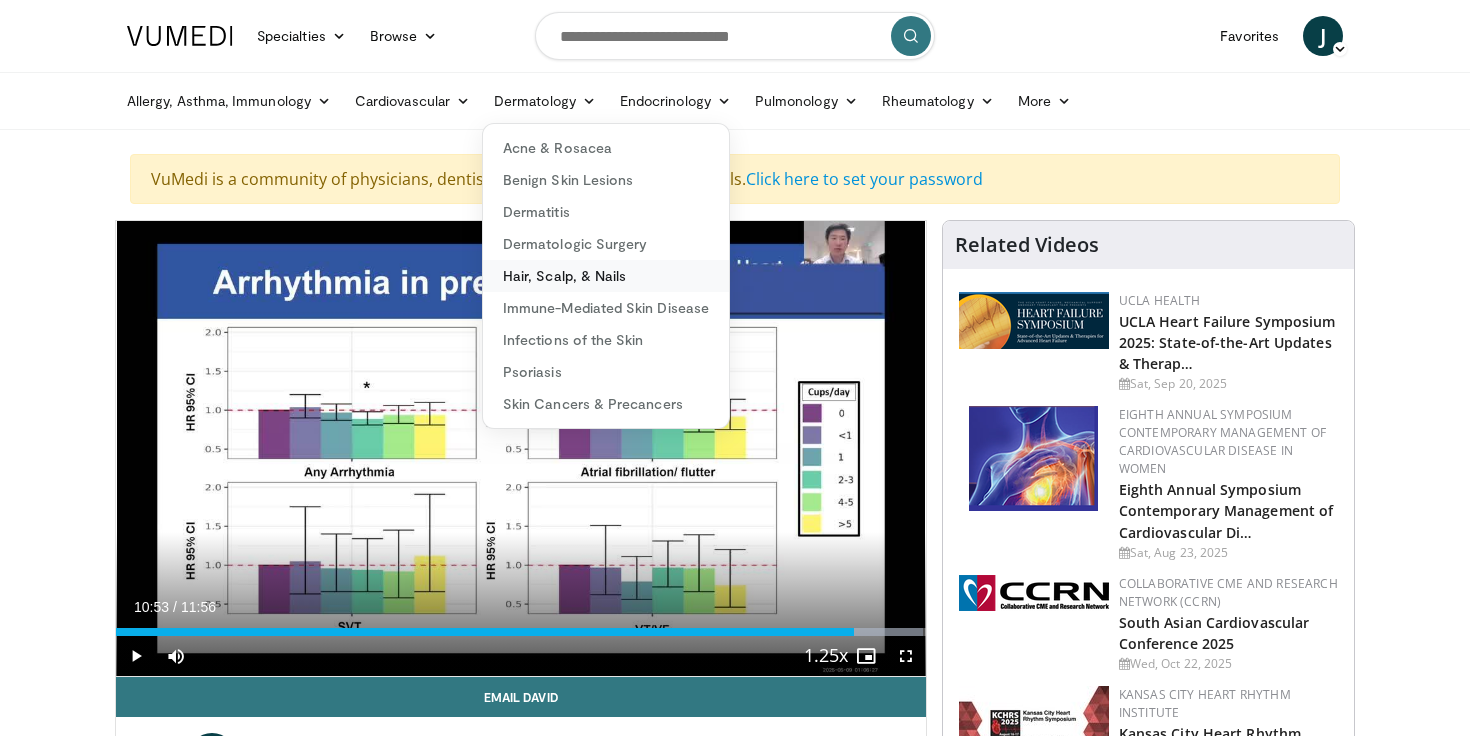 click on "Hair, Scalp, & Nails" at bounding box center (606, 276) 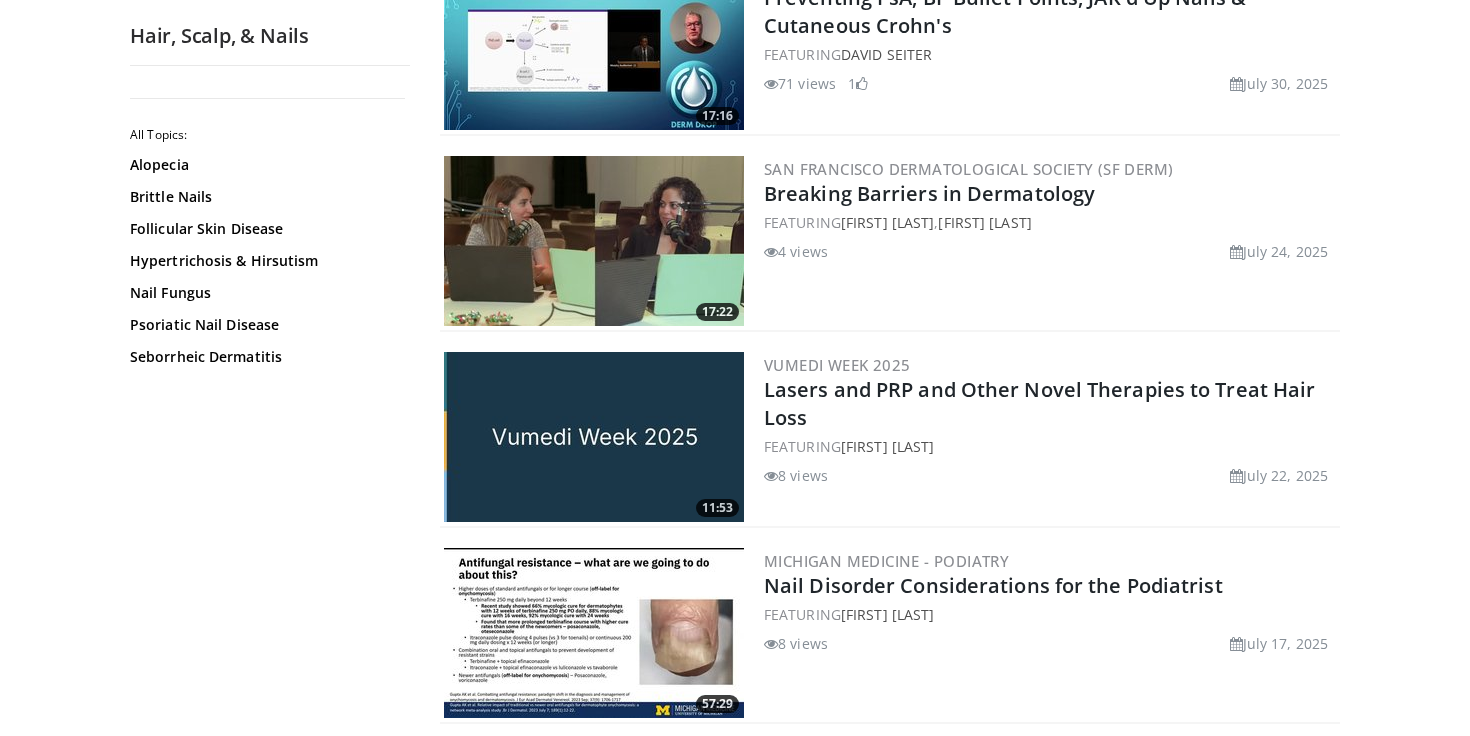 scroll, scrollTop: 434, scrollLeft: 0, axis: vertical 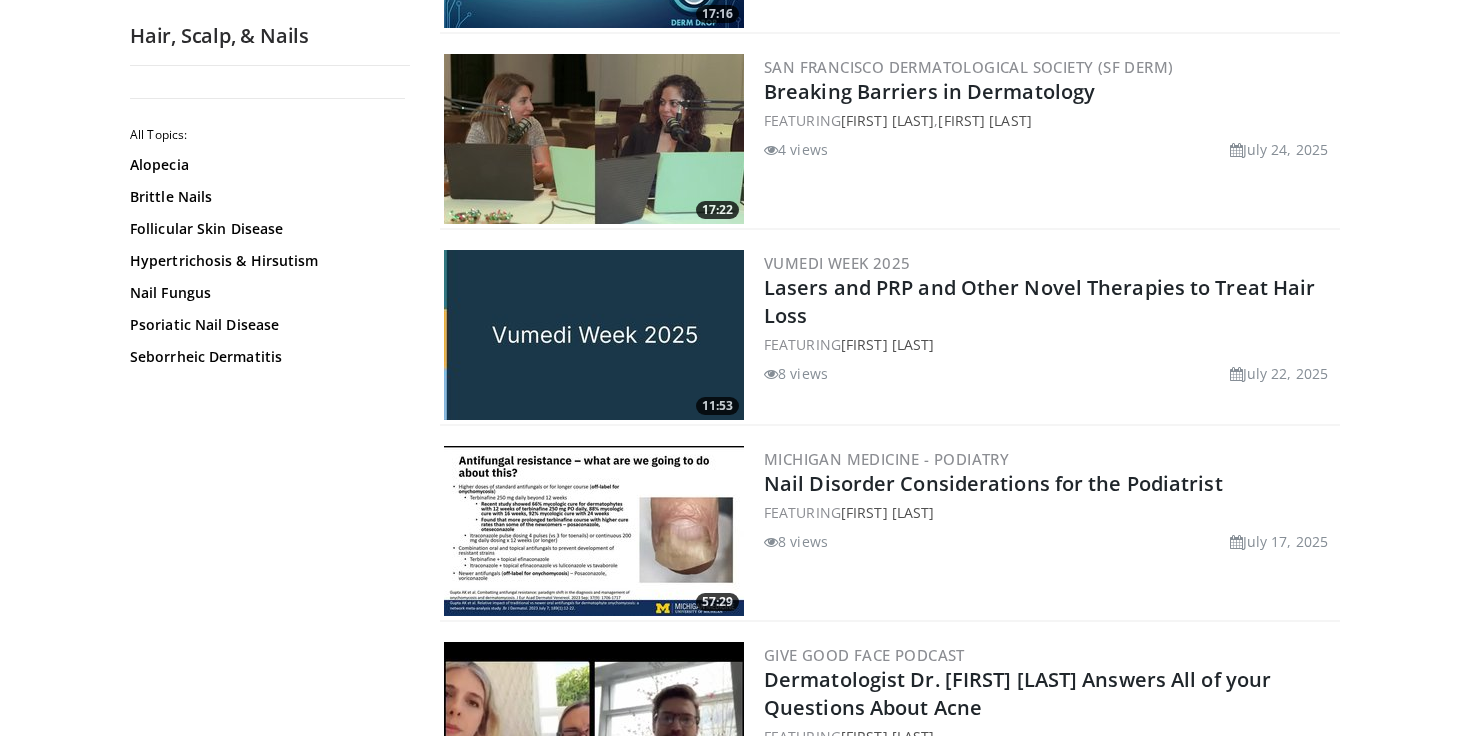 click at bounding box center (594, 335) 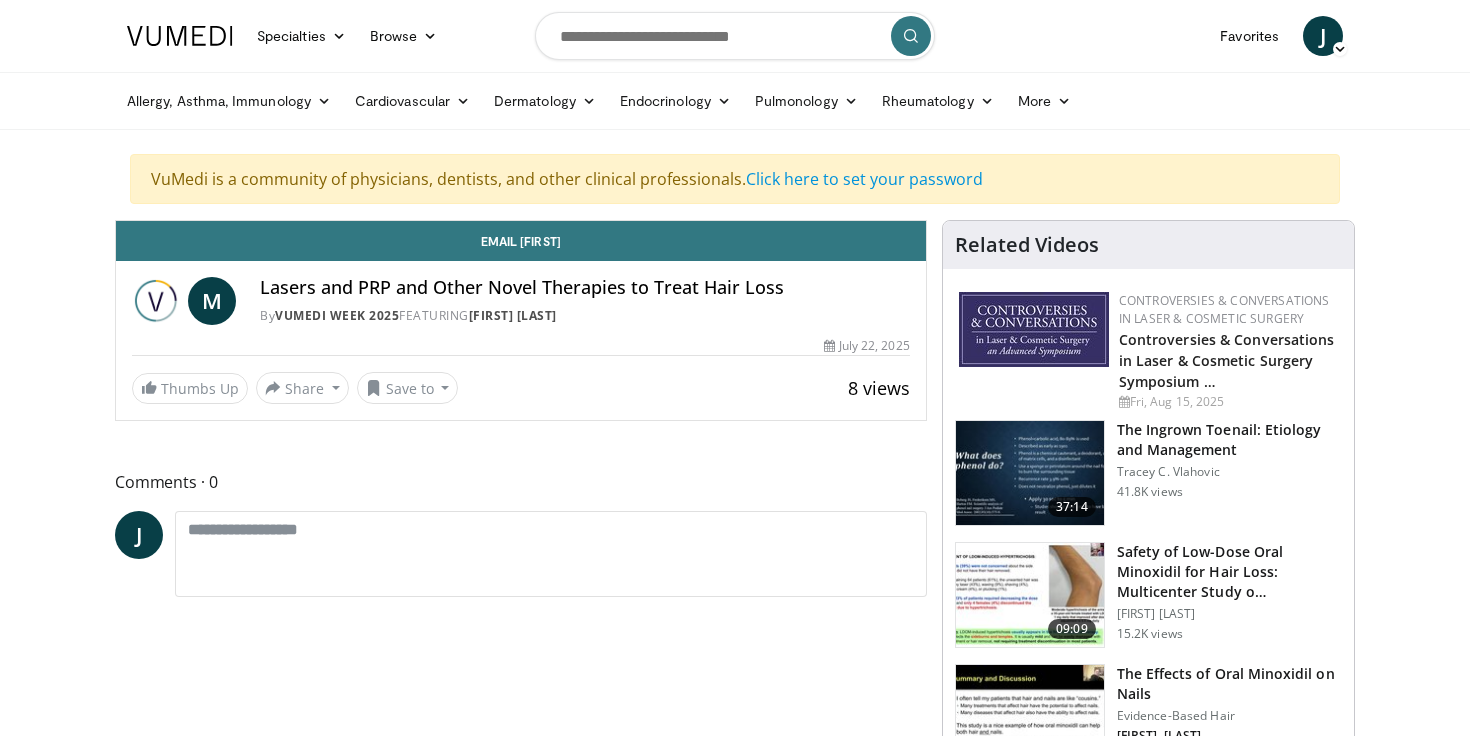 scroll, scrollTop: 0, scrollLeft: 0, axis: both 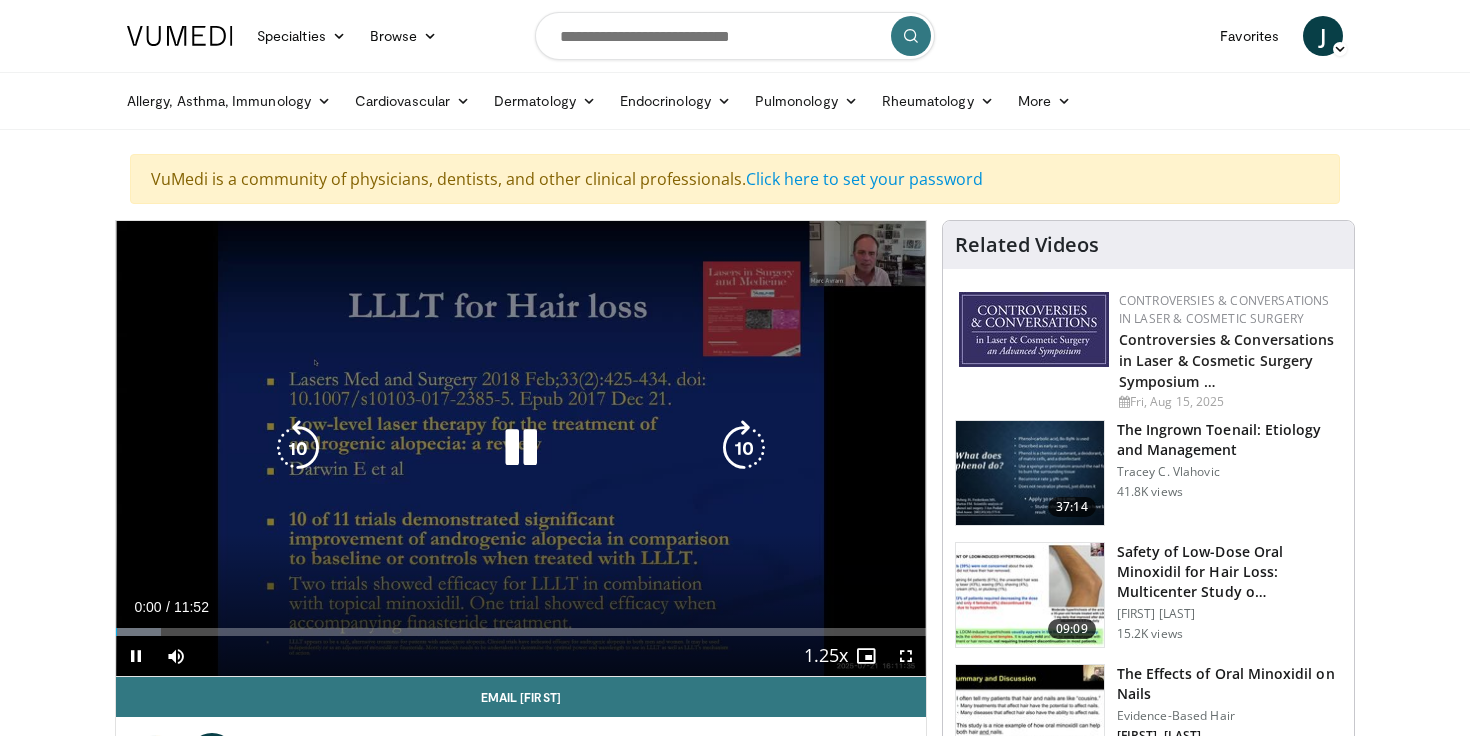 click at bounding box center [521, 448] 